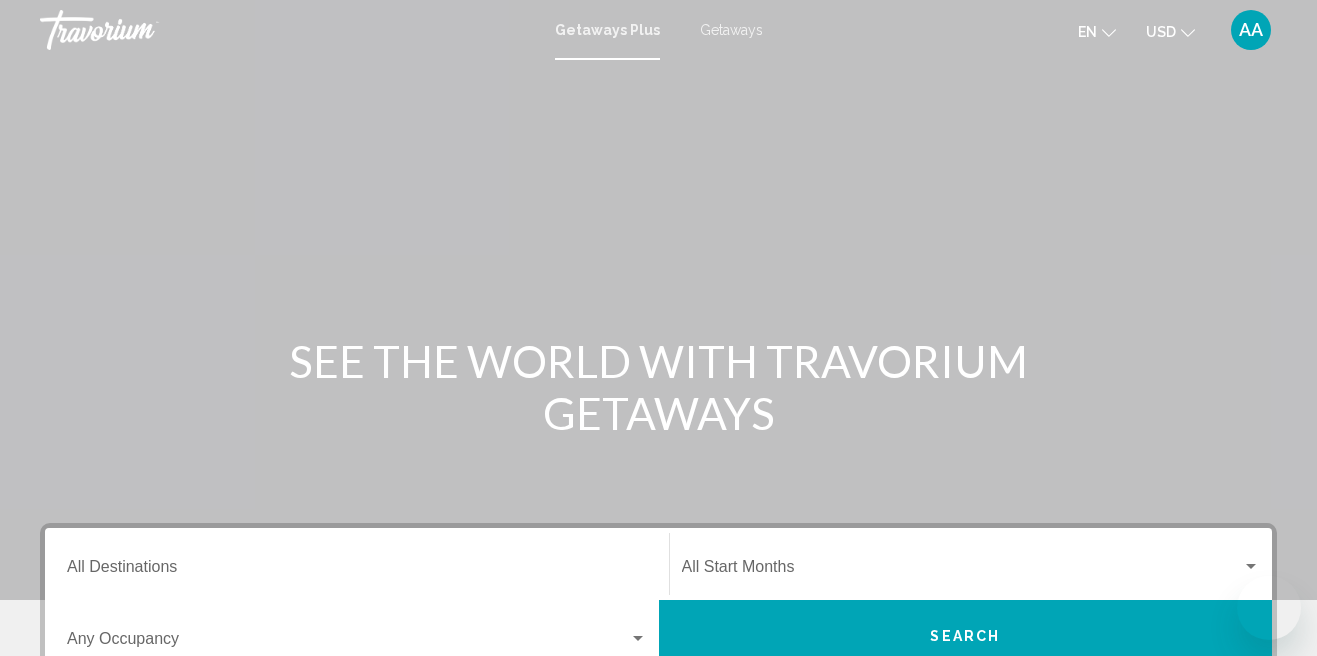 scroll, scrollTop: 0, scrollLeft: 0, axis: both 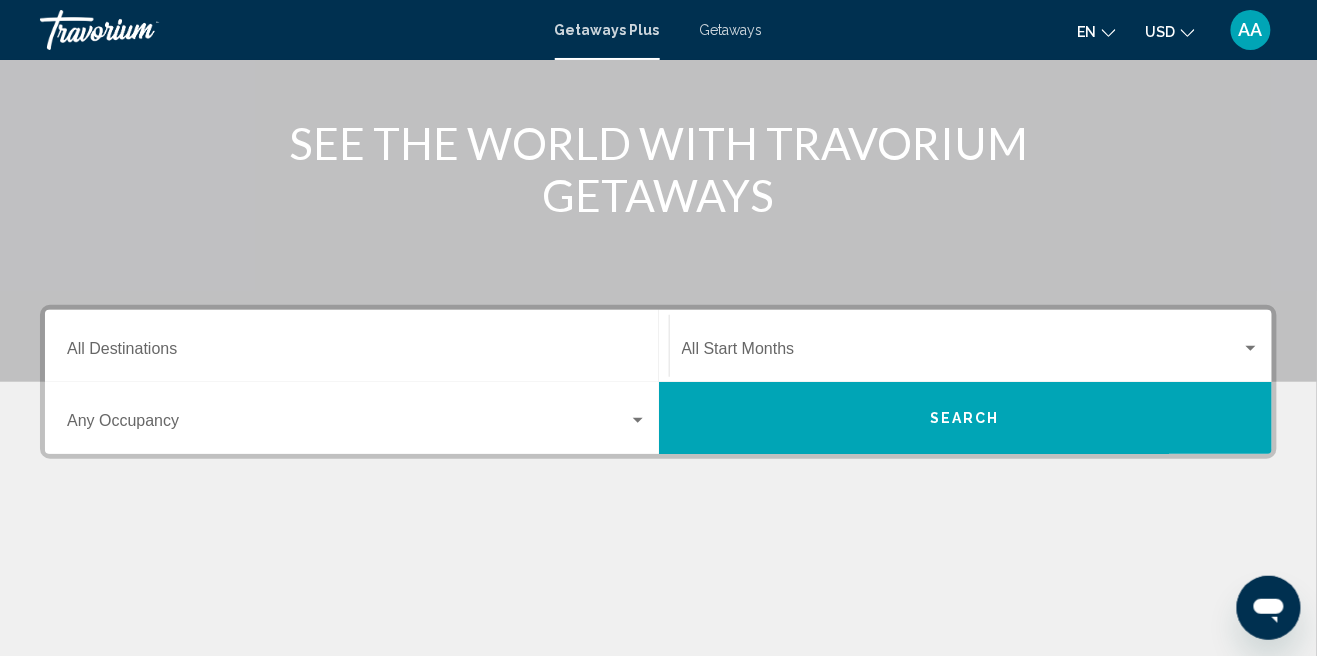 click on "Destination All Destinations" at bounding box center (357, 353) 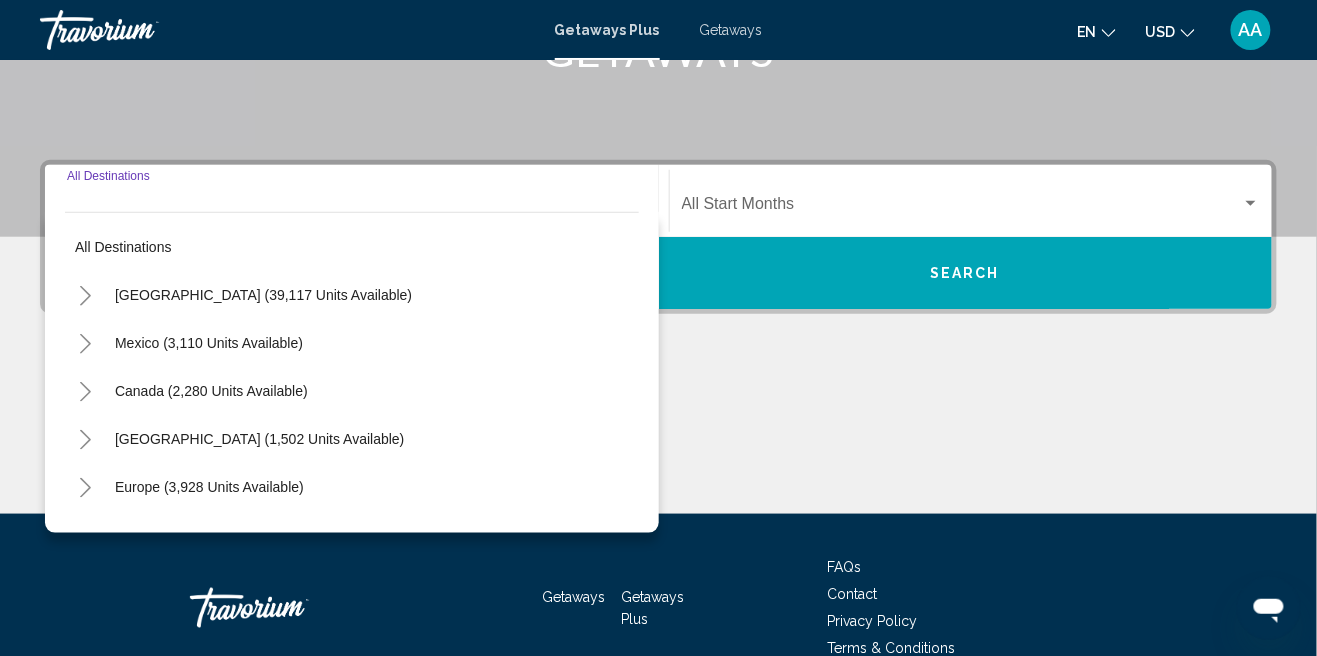 scroll, scrollTop: 368, scrollLeft: 0, axis: vertical 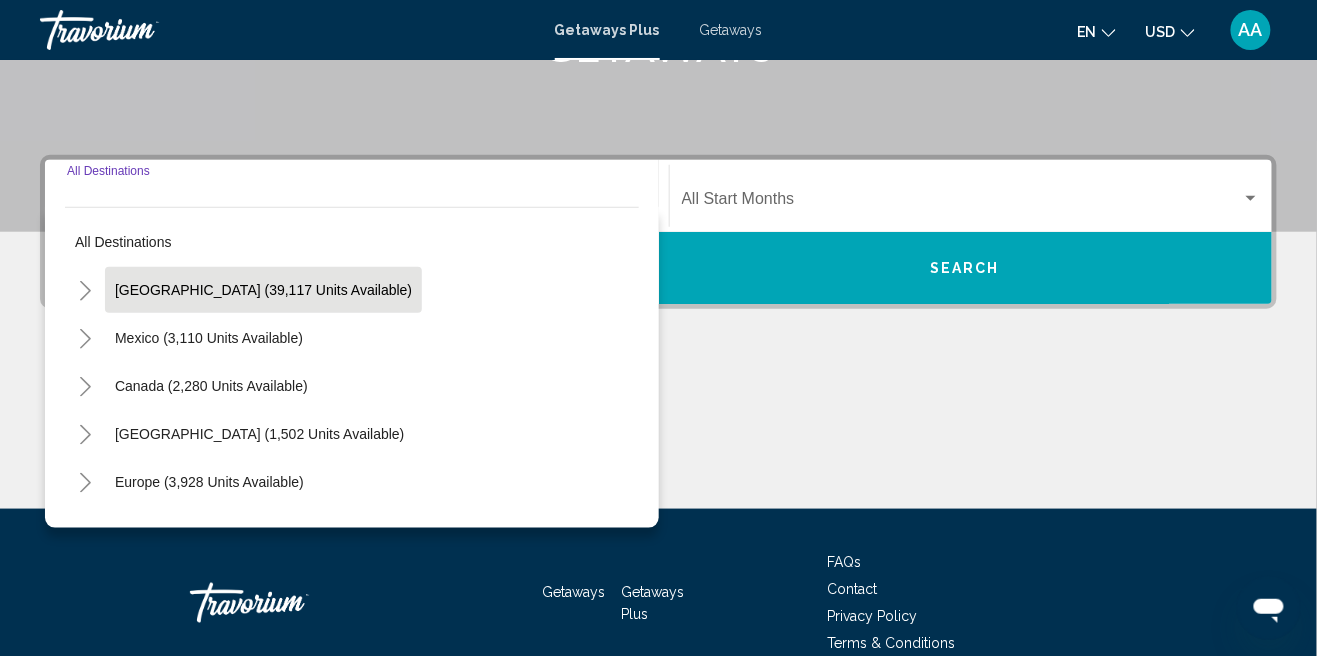 click on "[GEOGRAPHIC_DATA] (39,117 units available)" at bounding box center (209, 338) 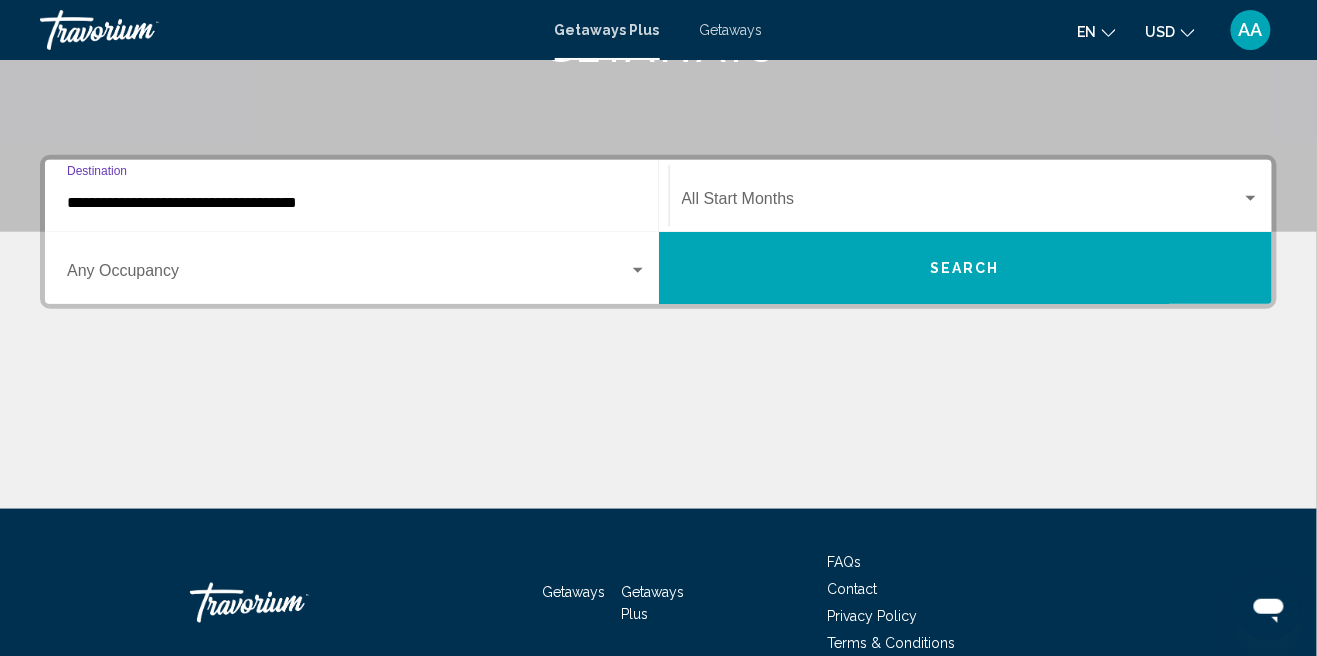 click at bounding box center [348, 275] 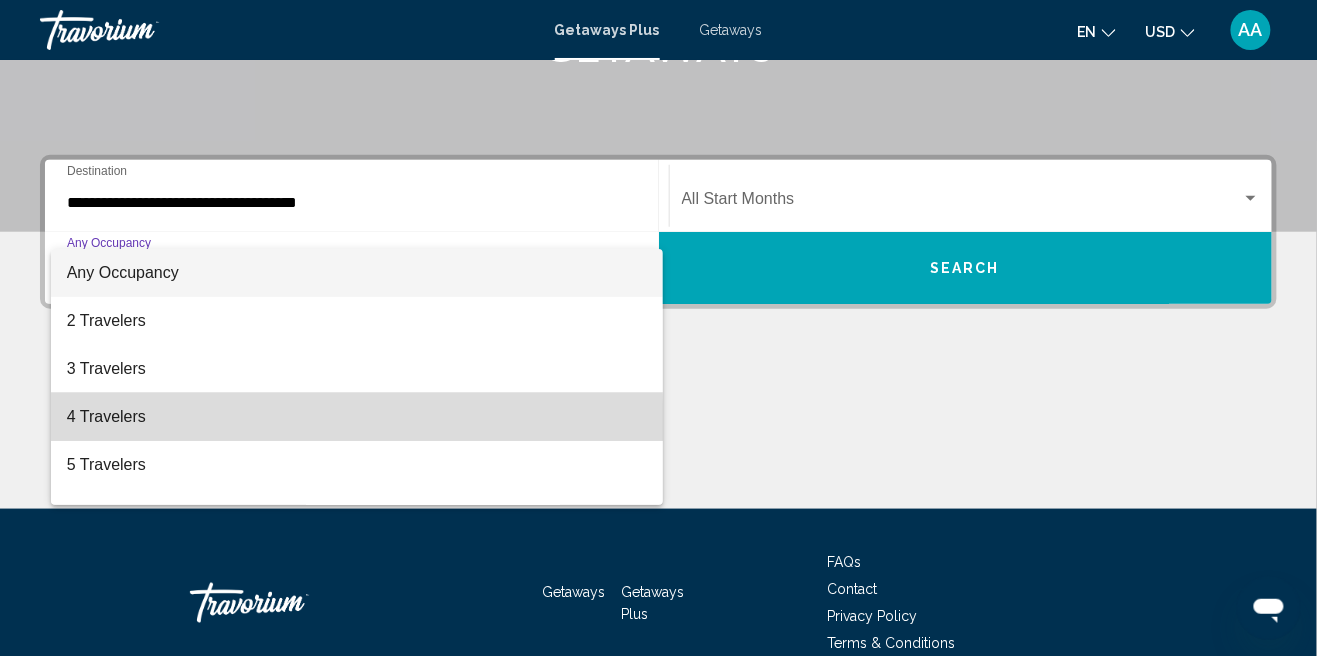 click on "4 Travelers" at bounding box center [357, 417] 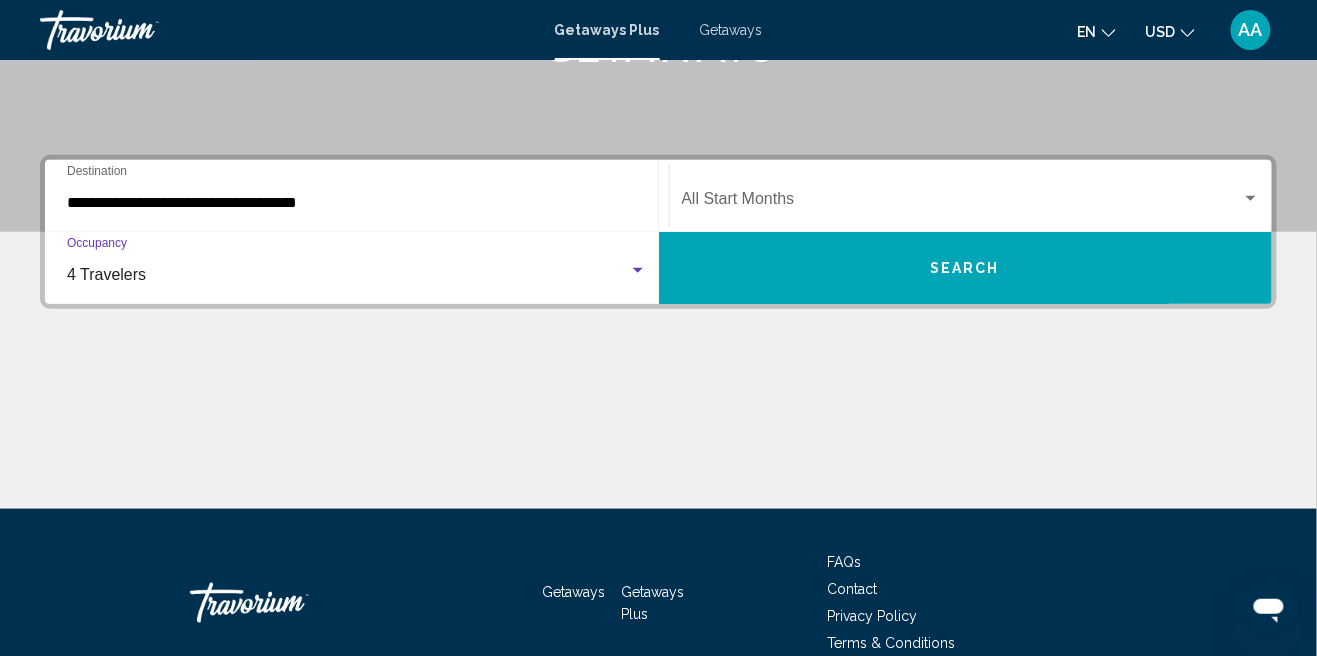 click on "**********" at bounding box center [357, 203] 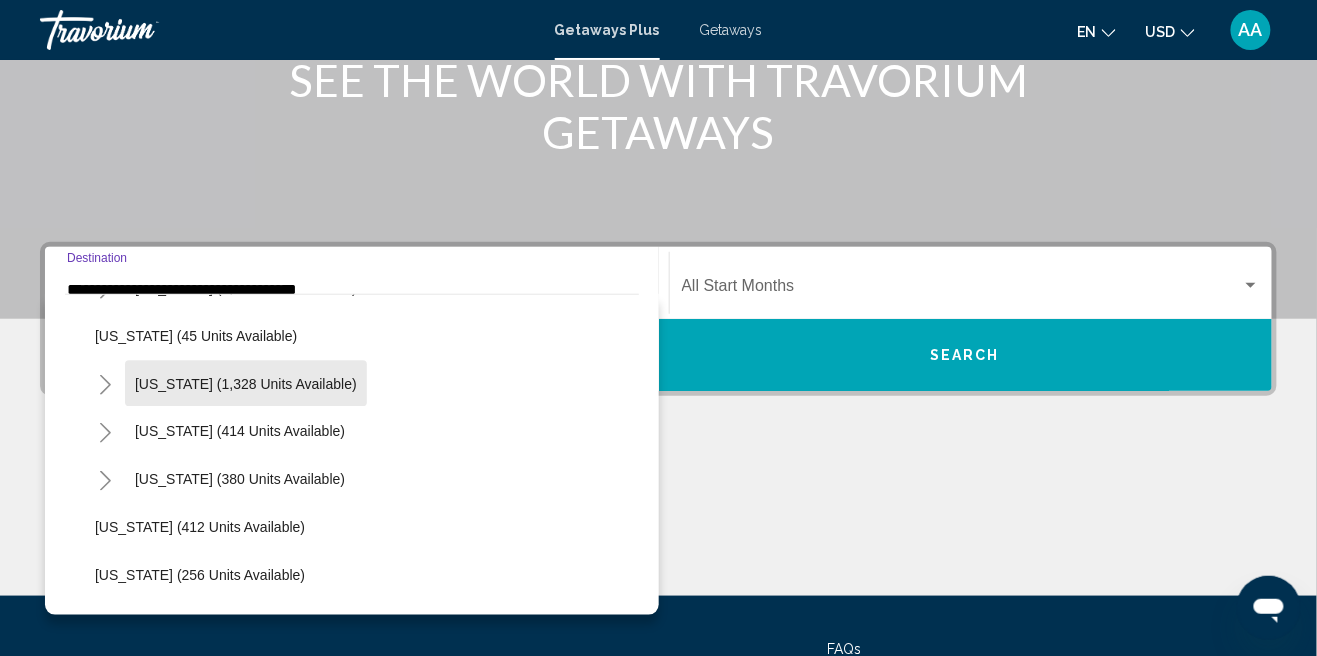 scroll, scrollTop: 1399, scrollLeft: 0, axis: vertical 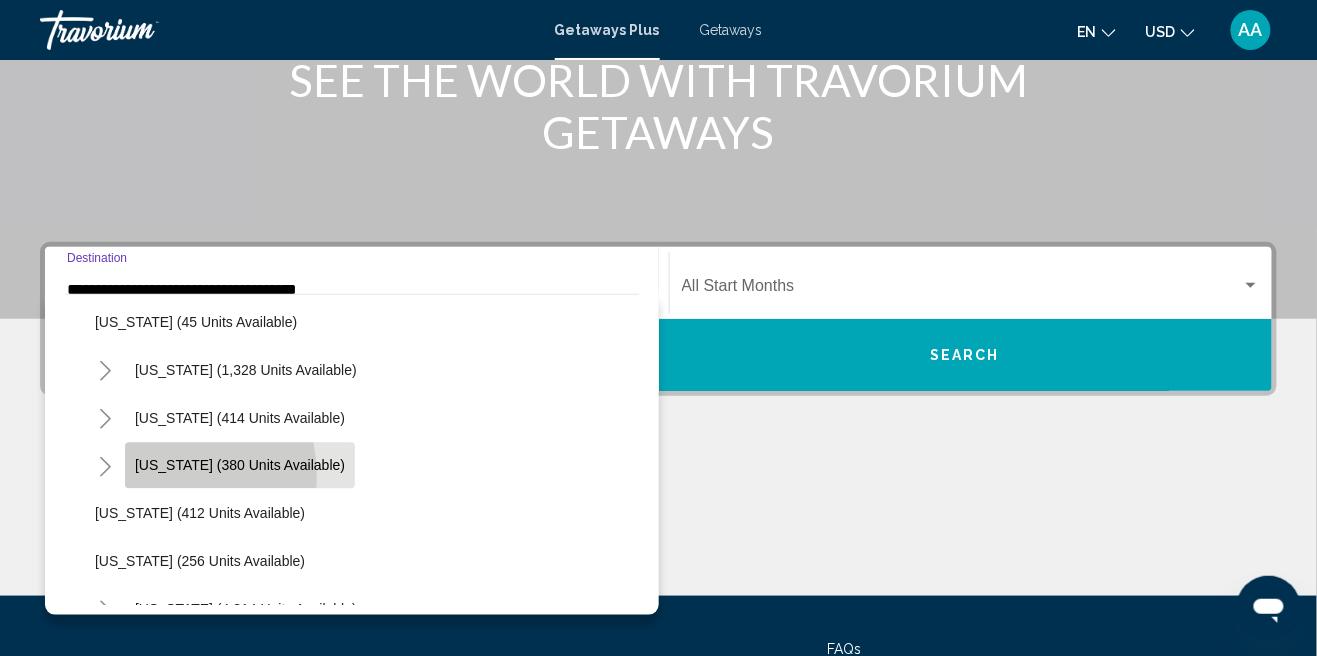 click on "[US_STATE] (380 units available)" 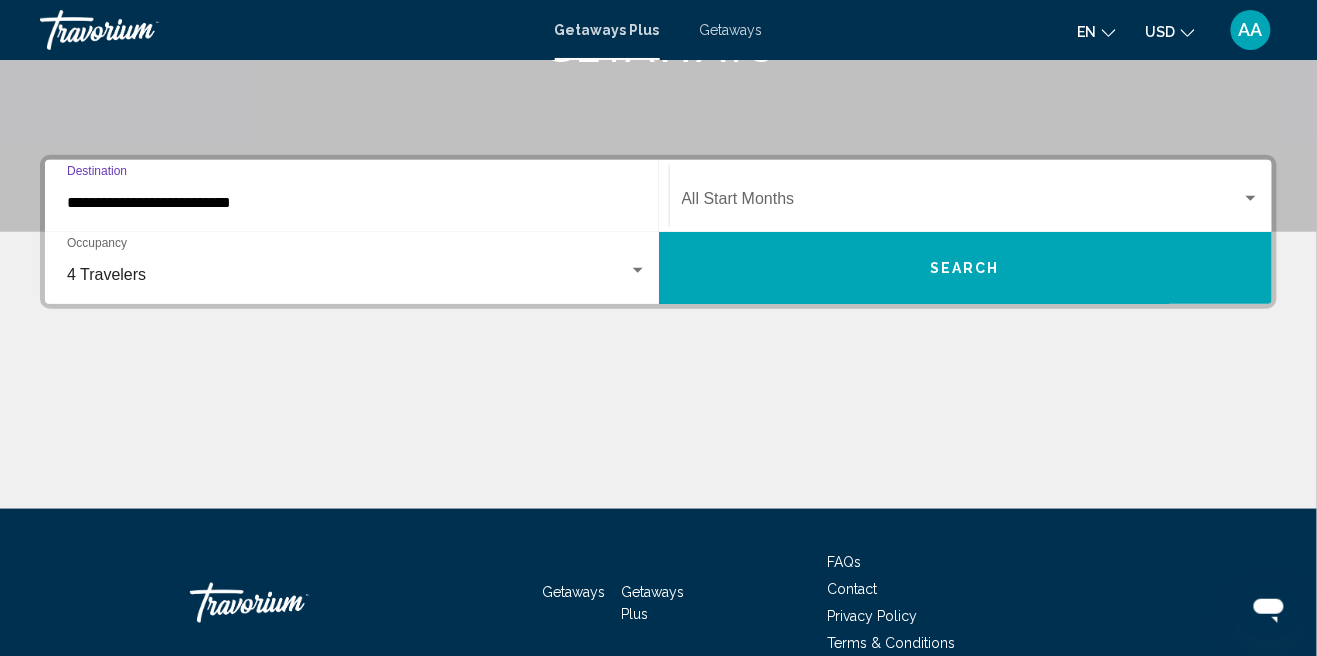 scroll, scrollTop: 368, scrollLeft: 0, axis: vertical 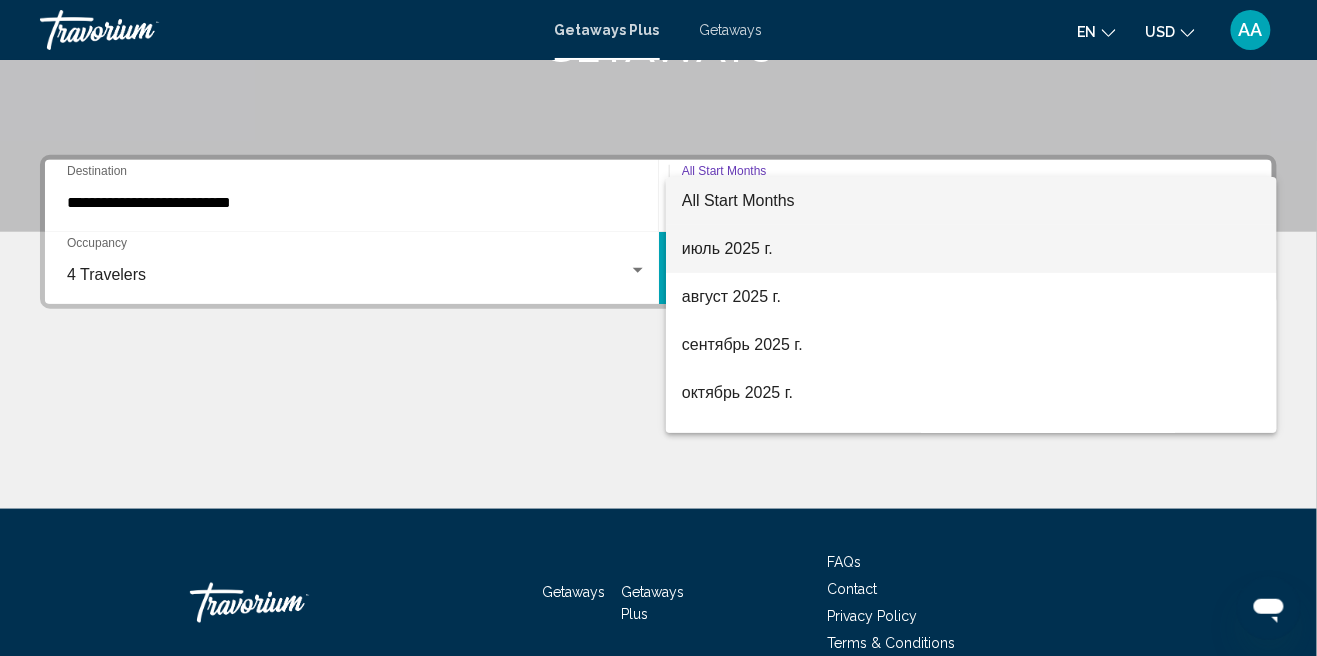 click on "июль 2025 г." at bounding box center (971, 249) 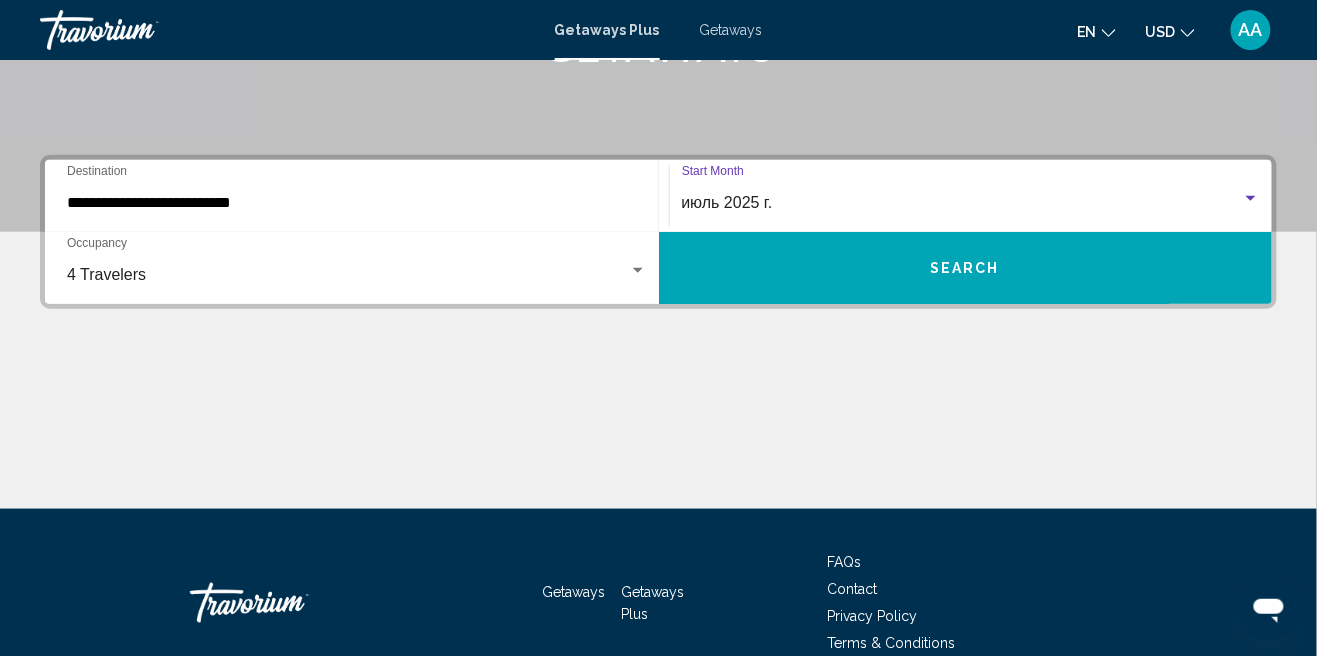 click on "Search" at bounding box center (966, 268) 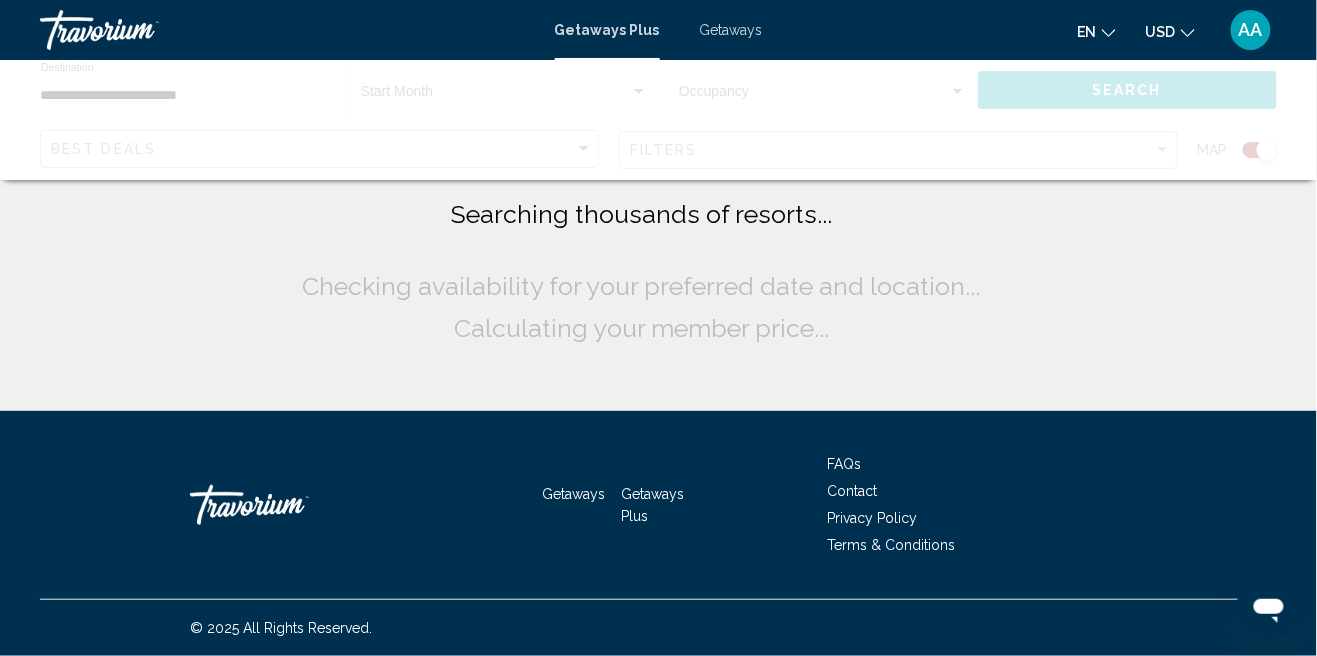 scroll, scrollTop: 0, scrollLeft: 0, axis: both 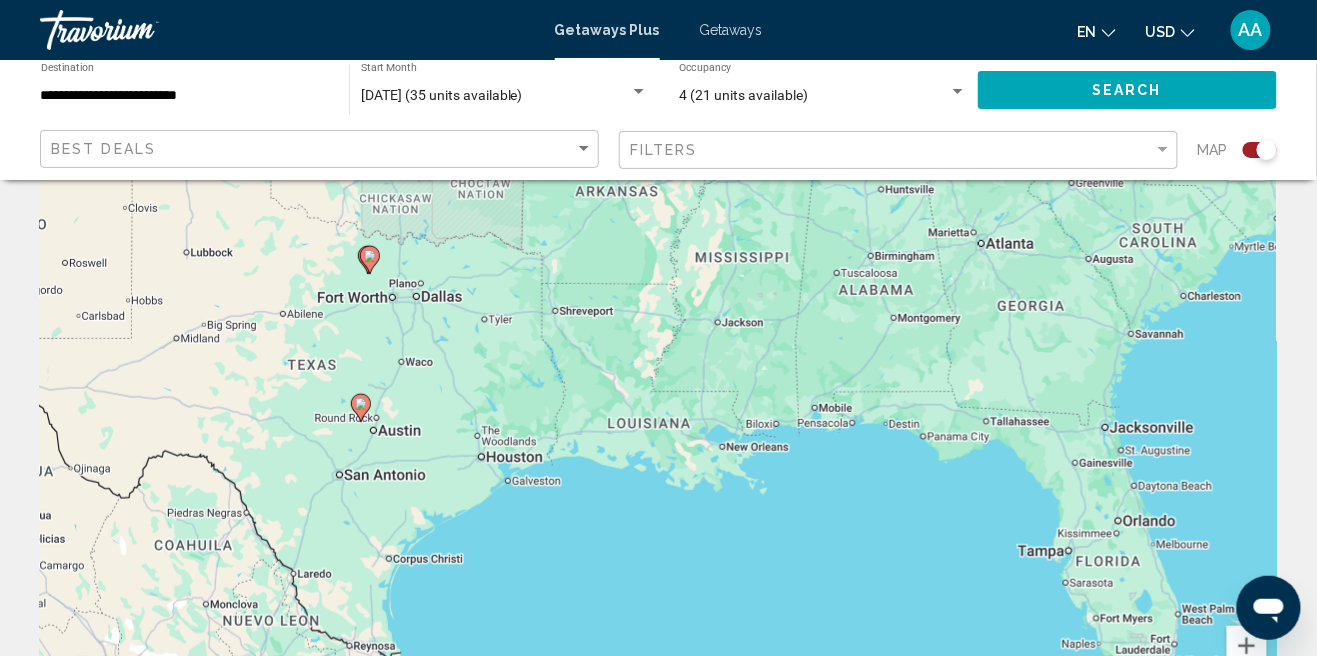 click on "Getaways" at bounding box center (731, 30) 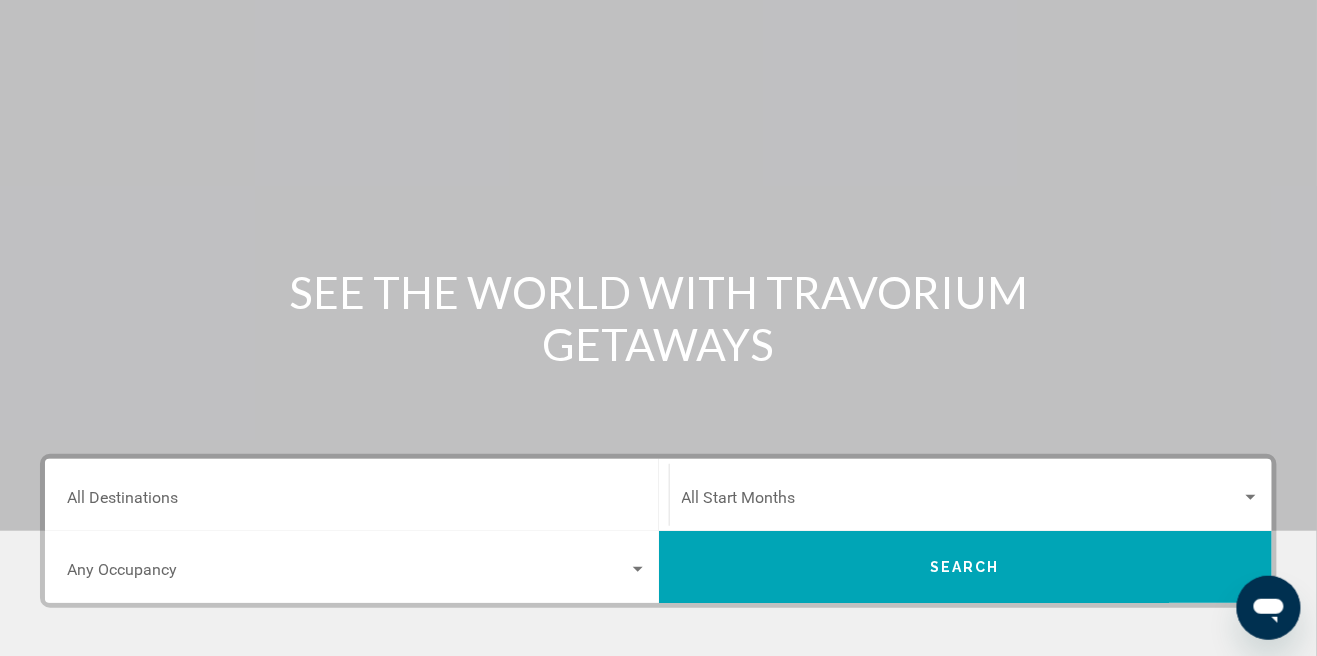 scroll, scrollTop: 0, scrollLeft: 0, axis: both 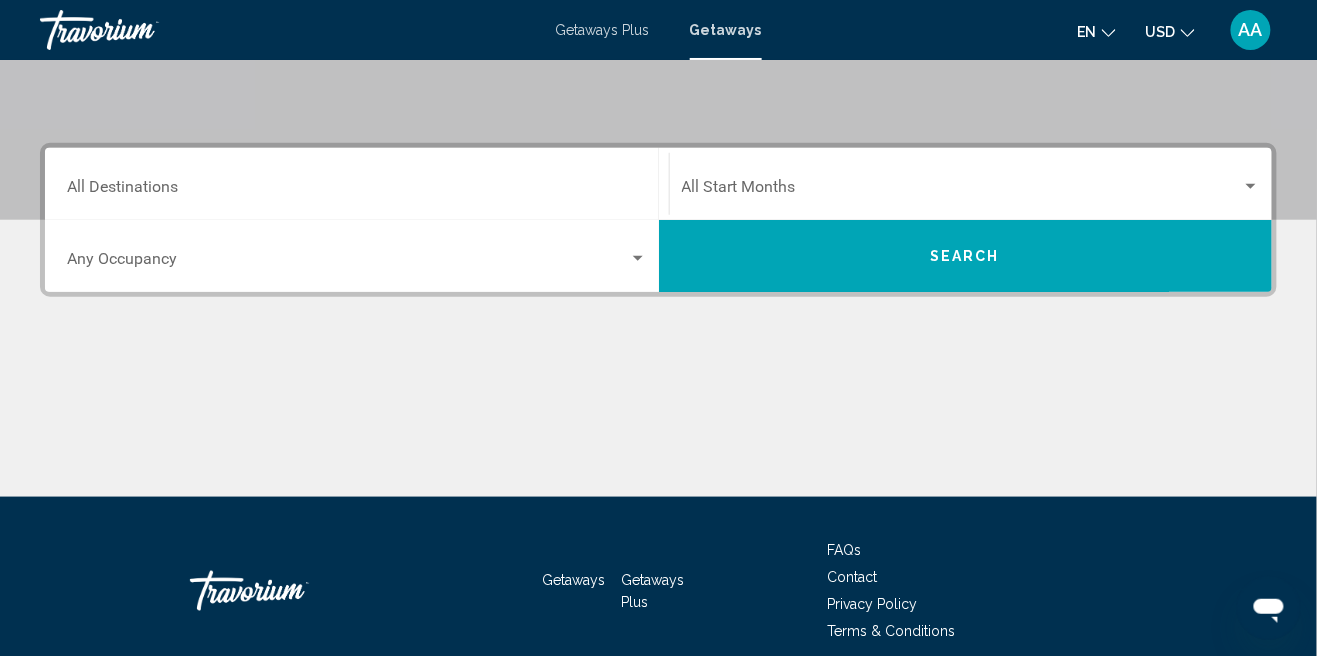 click on "Destination All Destinations" at bounding box center [357, 191] 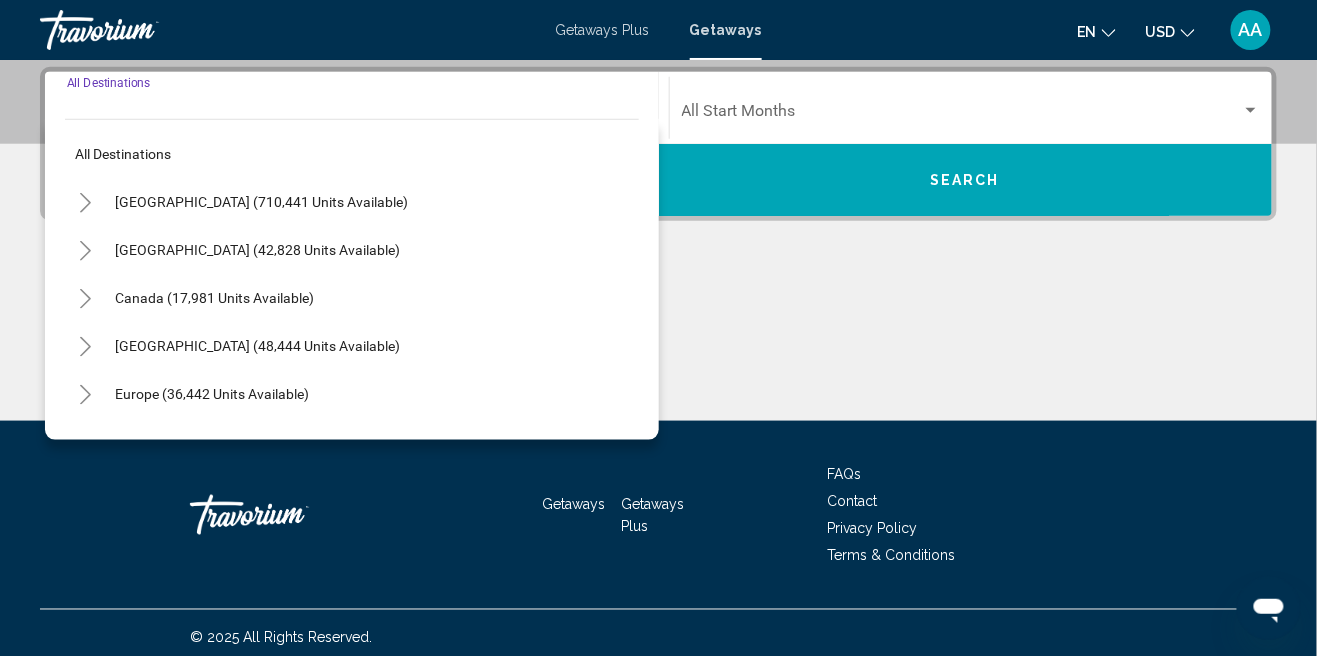 scroll, scrollTop: 457, scrollLeft: 0, axis: vertical 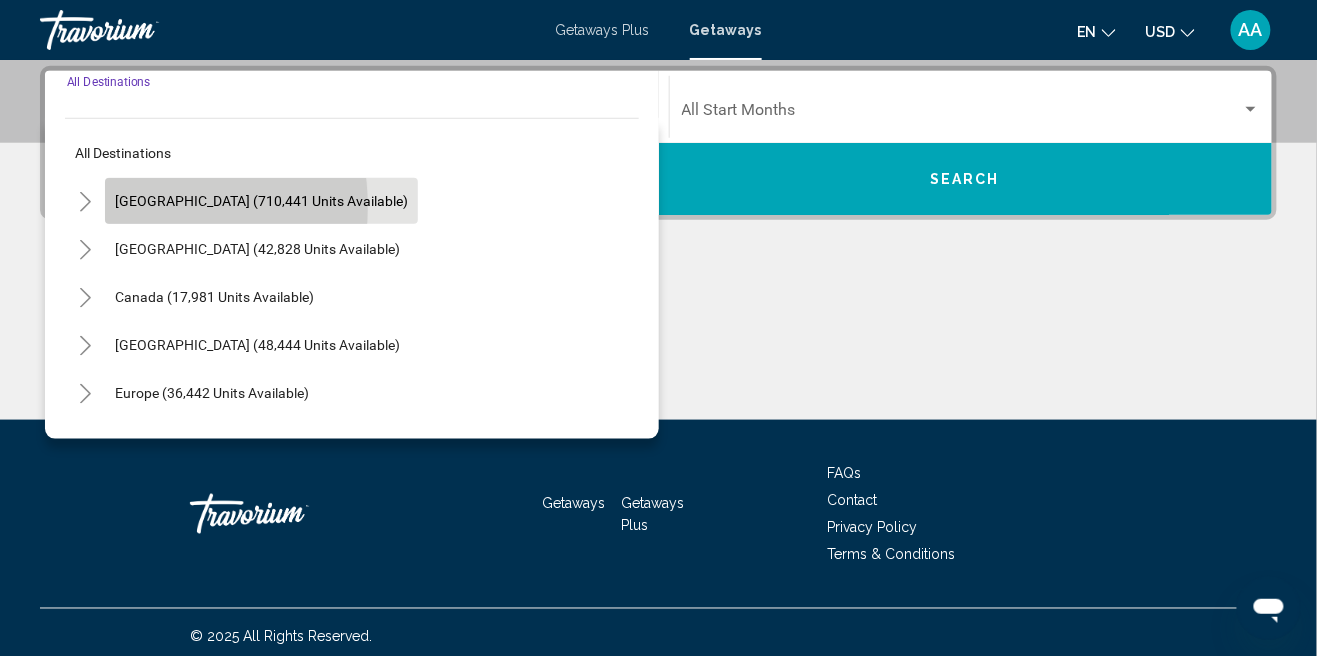 click on "[GEOGRAPHIC_DATA] (710,441 units available)" at bounding box center [257, 249] 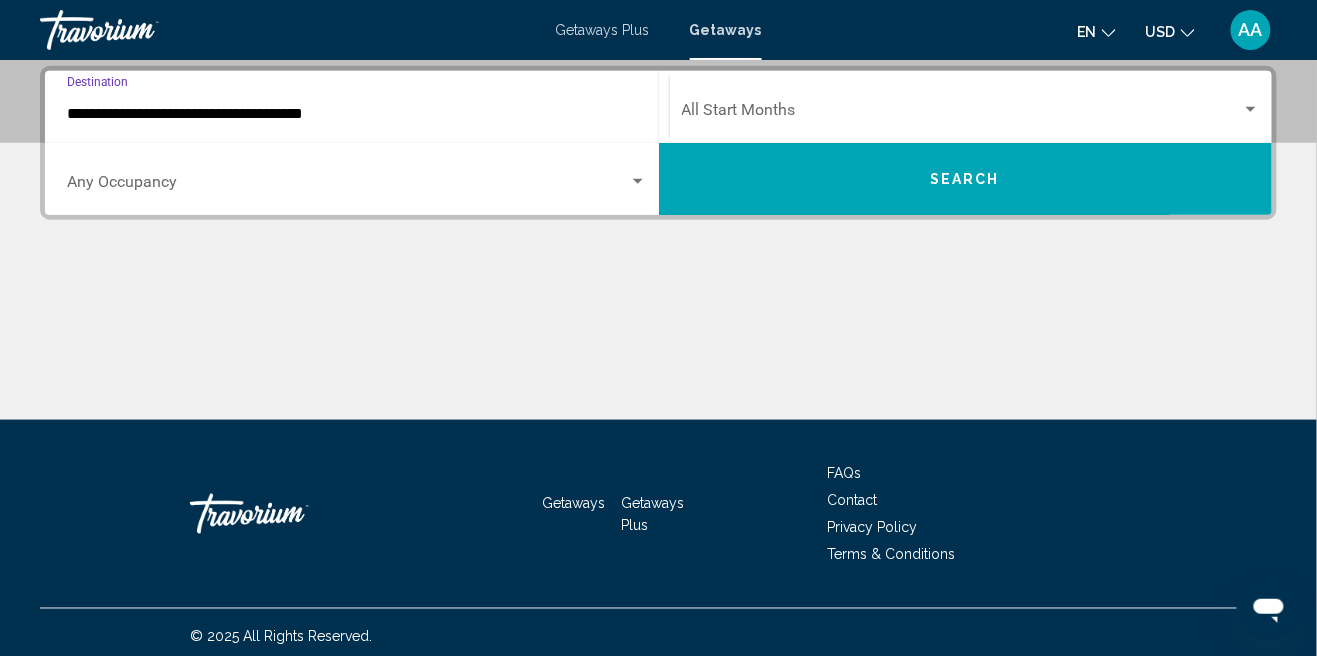click on "**********" at bounding box center [357, 114] 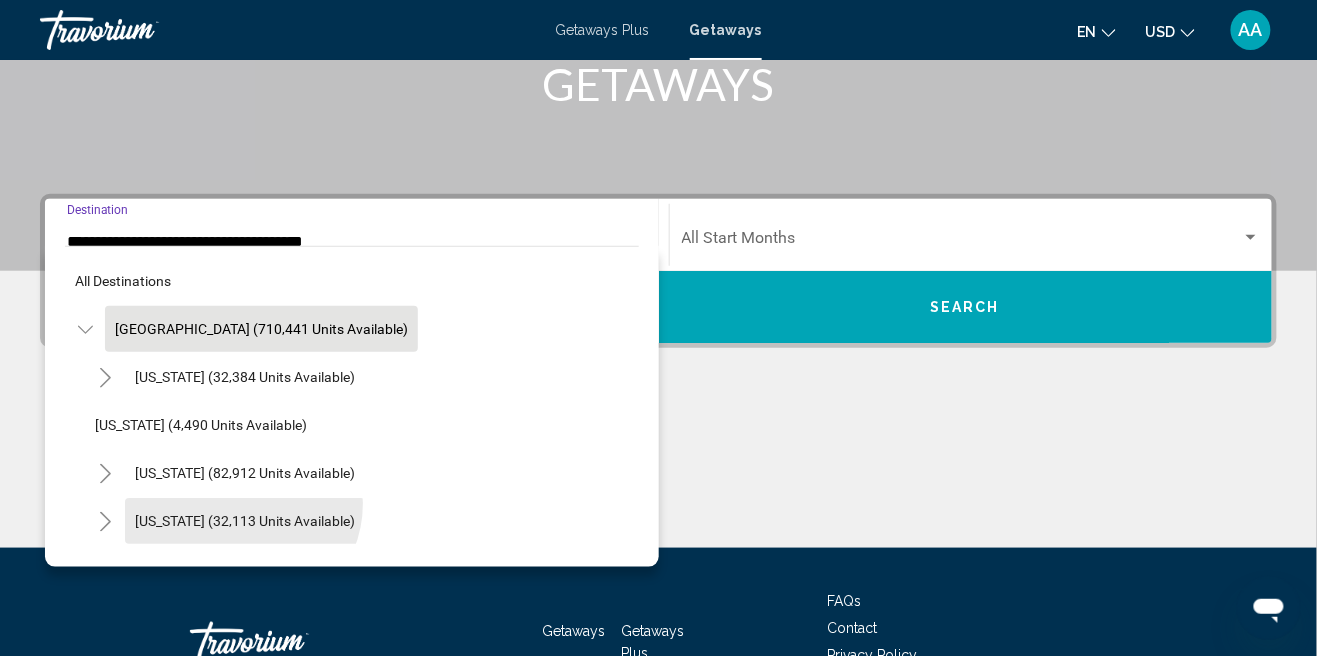 scroll, scrollTop: 368, scrollLeft: 0, axis: vertical 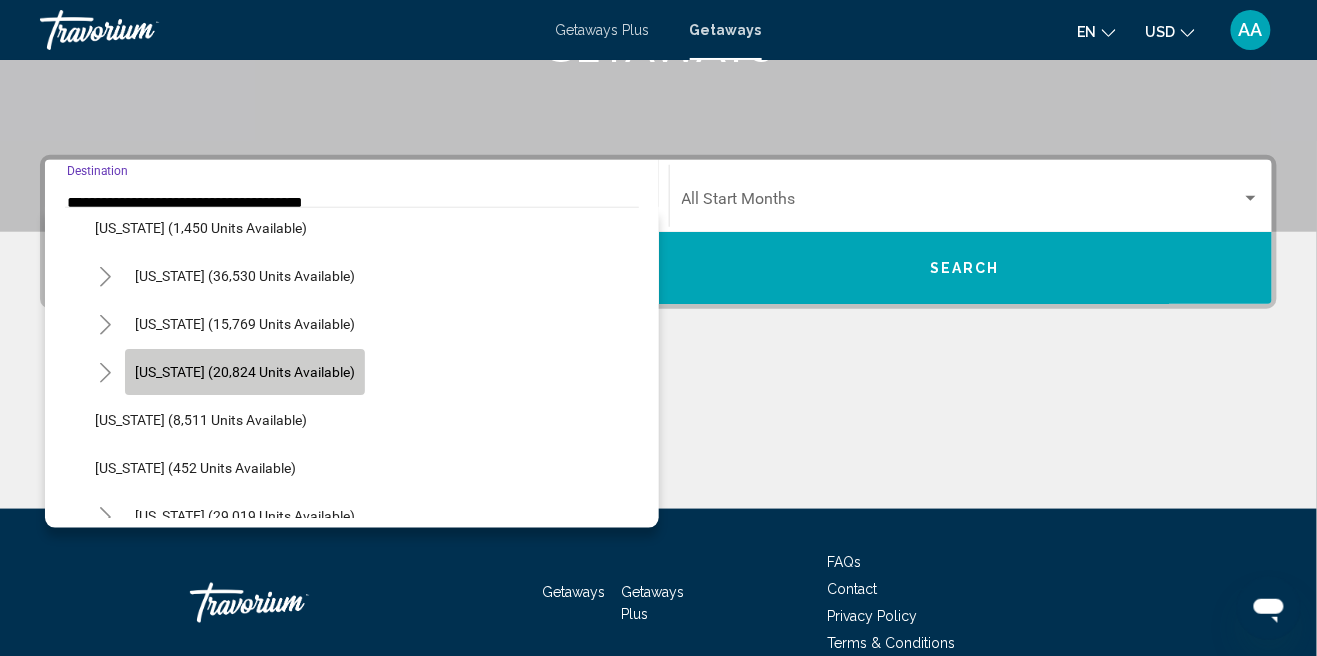click on "[US_STATE] (20,824 units available)" 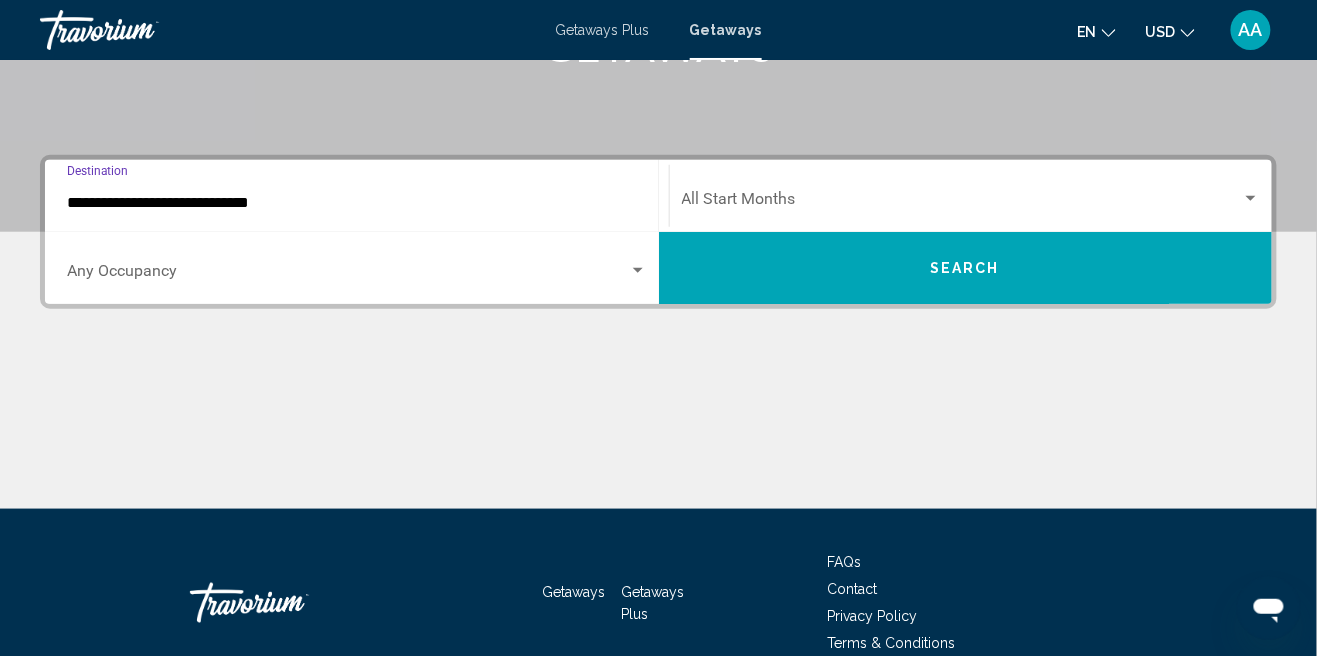click at bounding box center [962, 203] 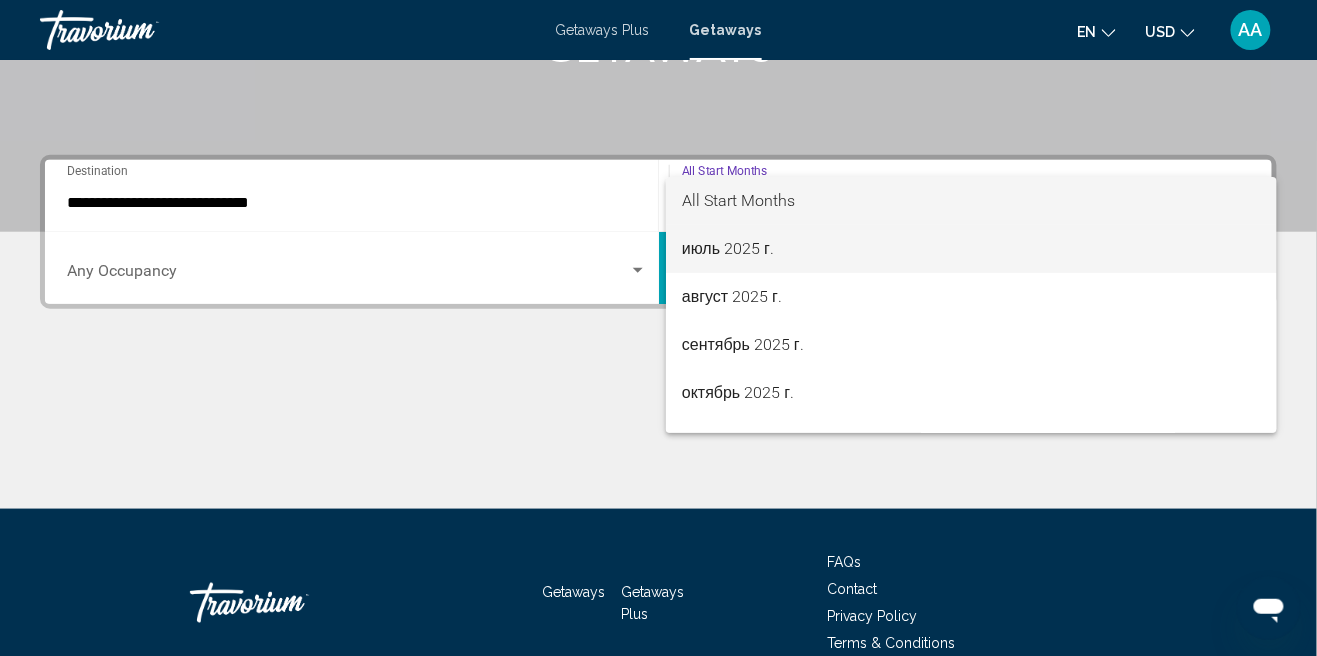 click on "июль 2025 г." at bounding box center [971, 249] 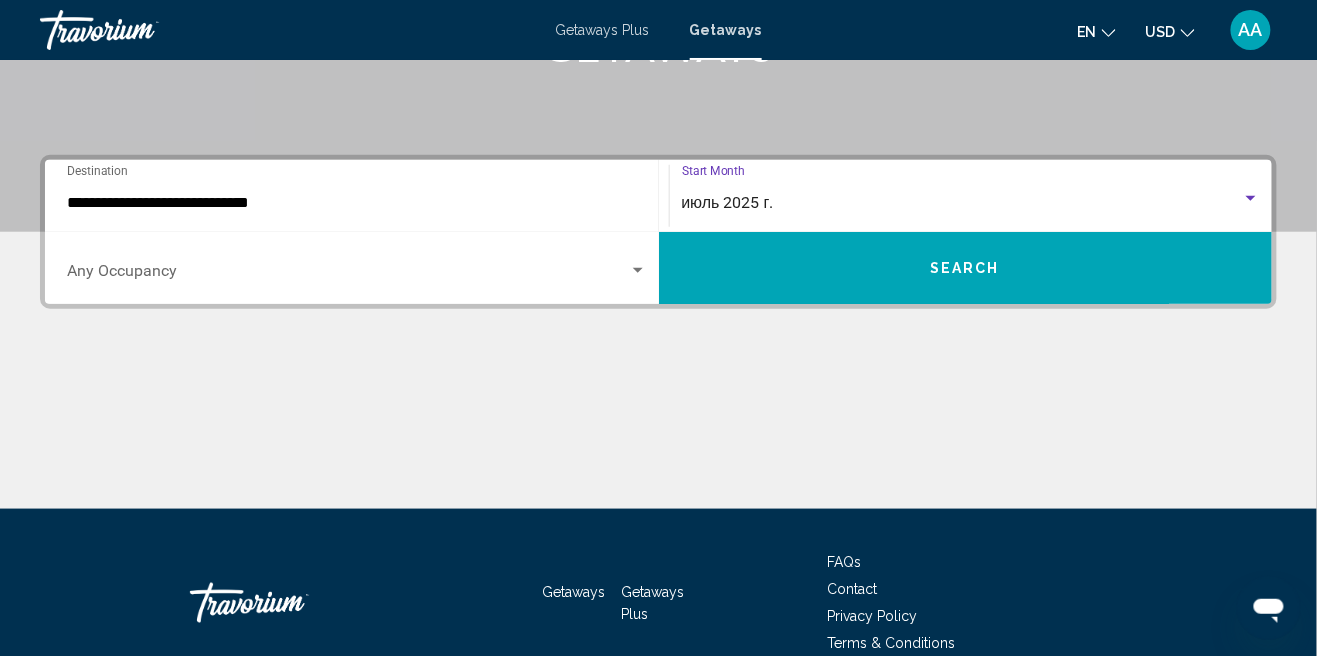 click at bounding box center (348, 275) 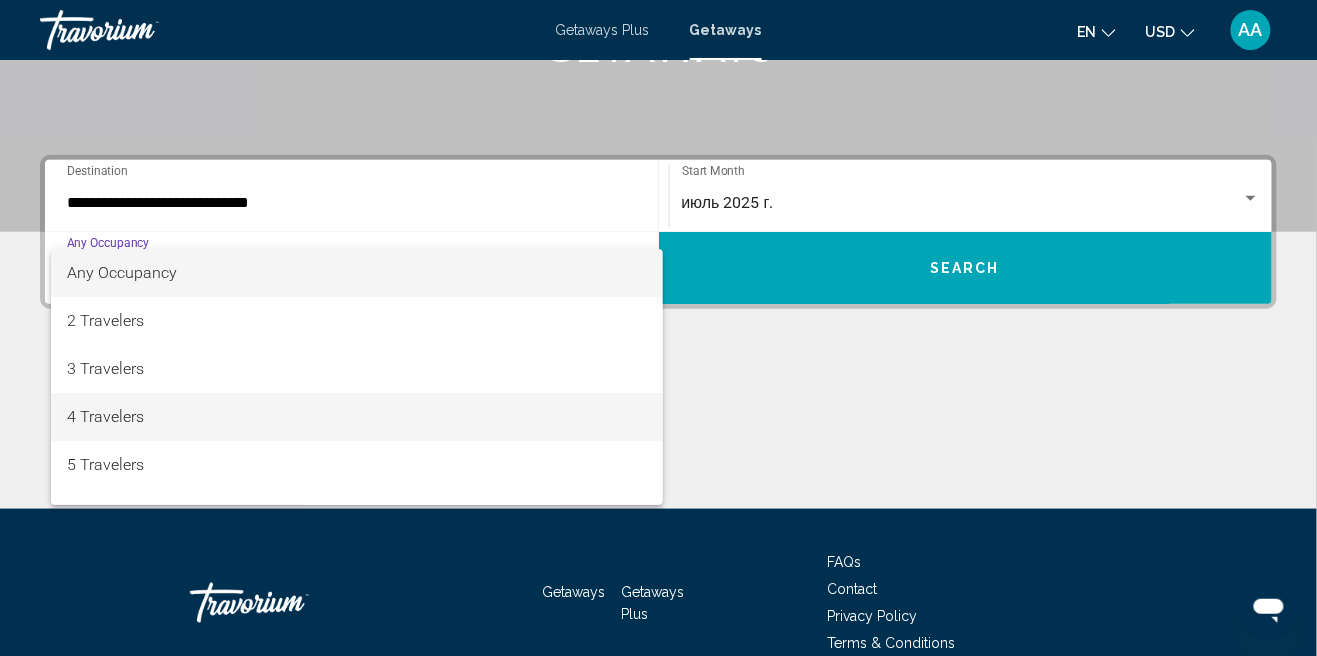 click on "4 Travelers" at bounding box center [357, 417] 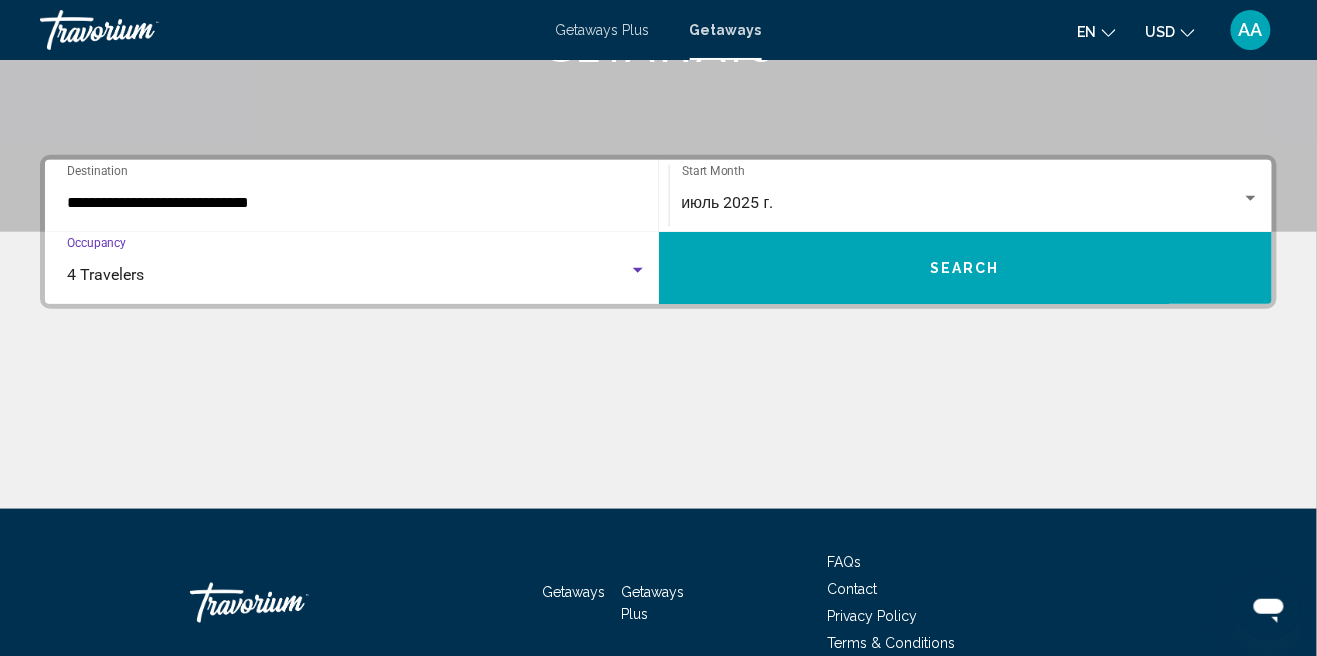 click on "Search" at bounding box center (966, 268) 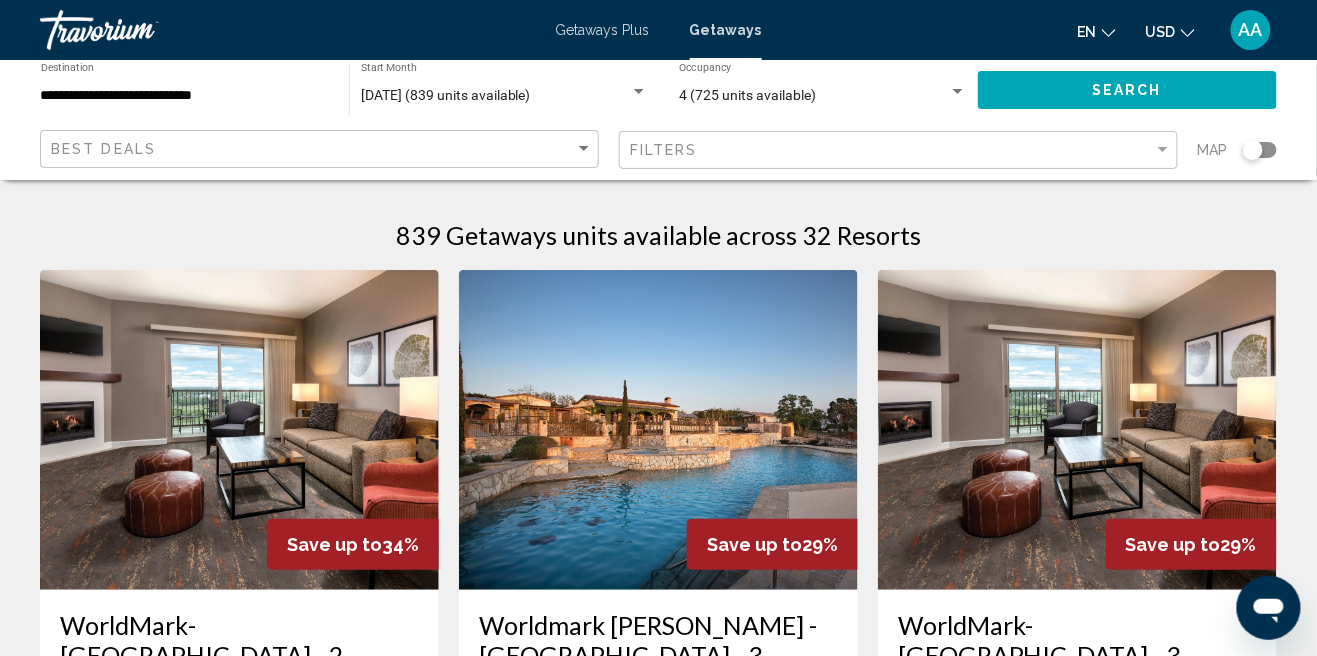 click 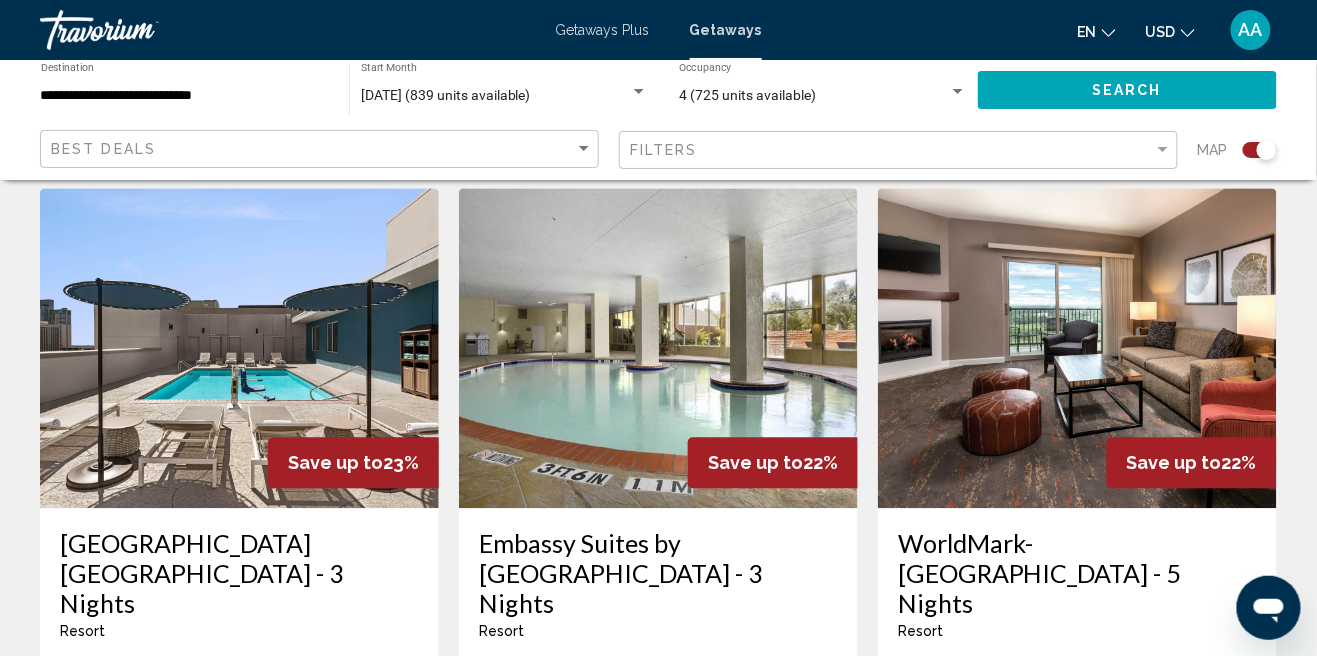 scroll, scrollTop: 3142, scrollLeft: 0, axis: vertical 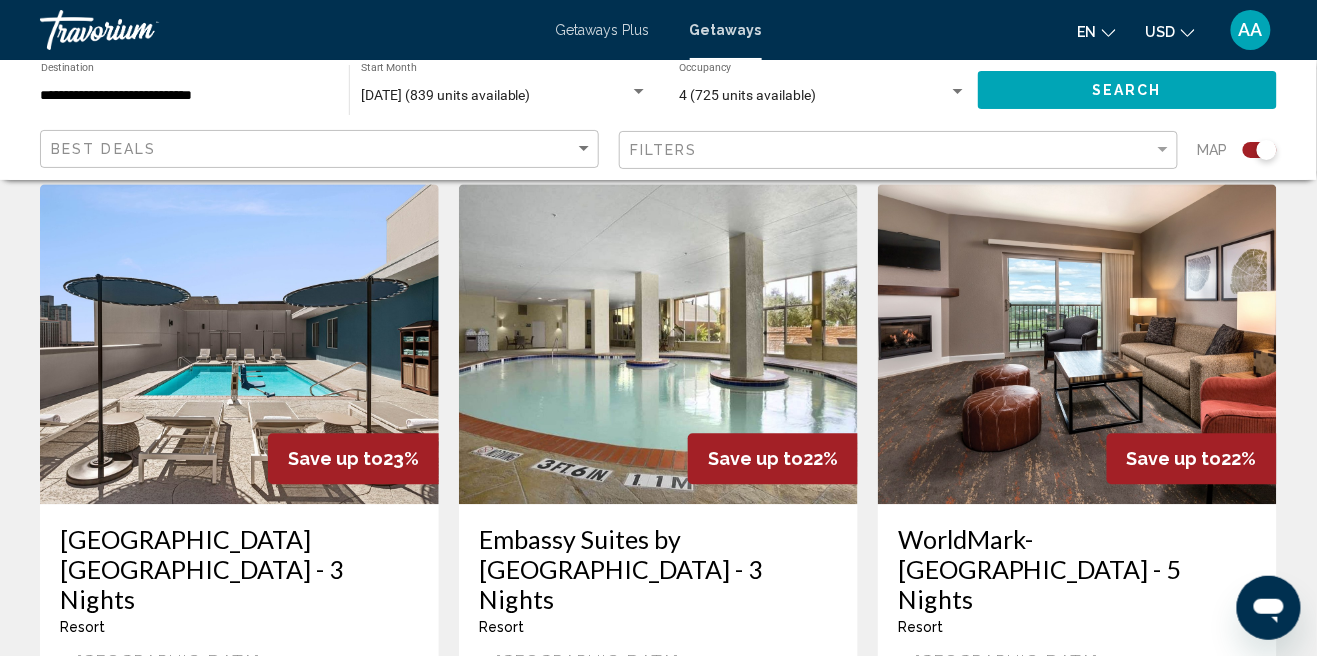 click on "page  2" at bounding box center (658, 1016) 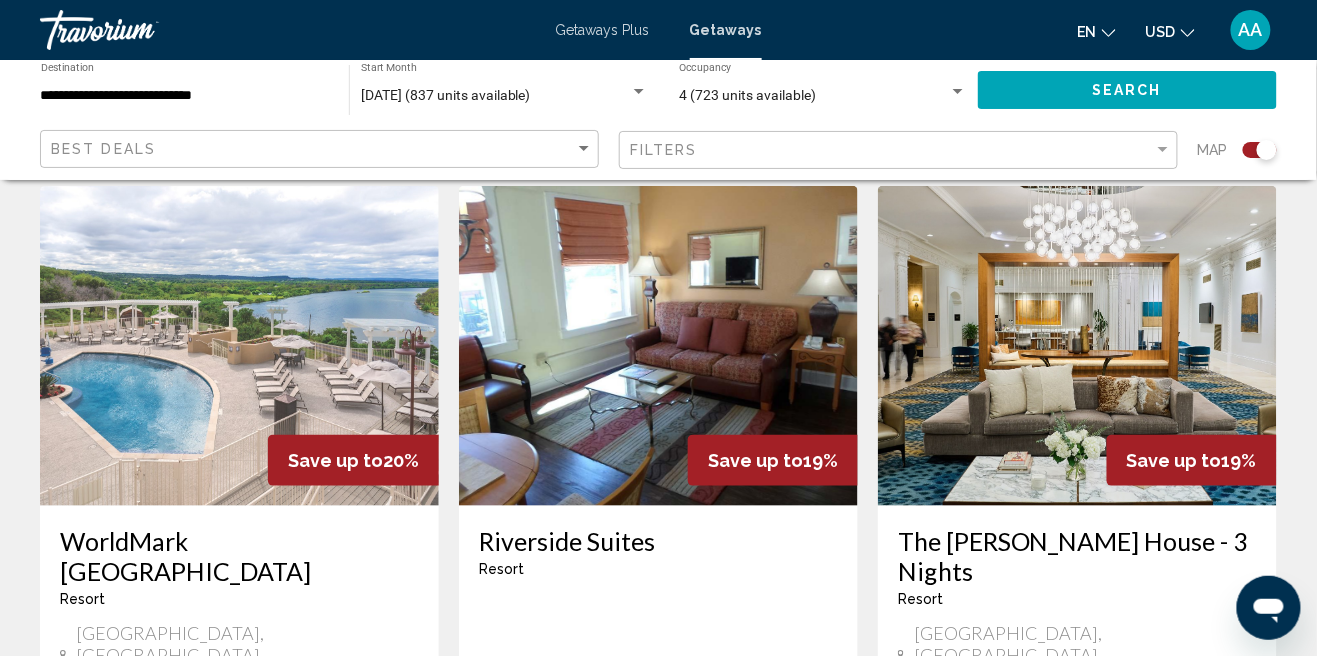 scroll, scrollTop: 2333, scrollLeft: 0, axis: vertical 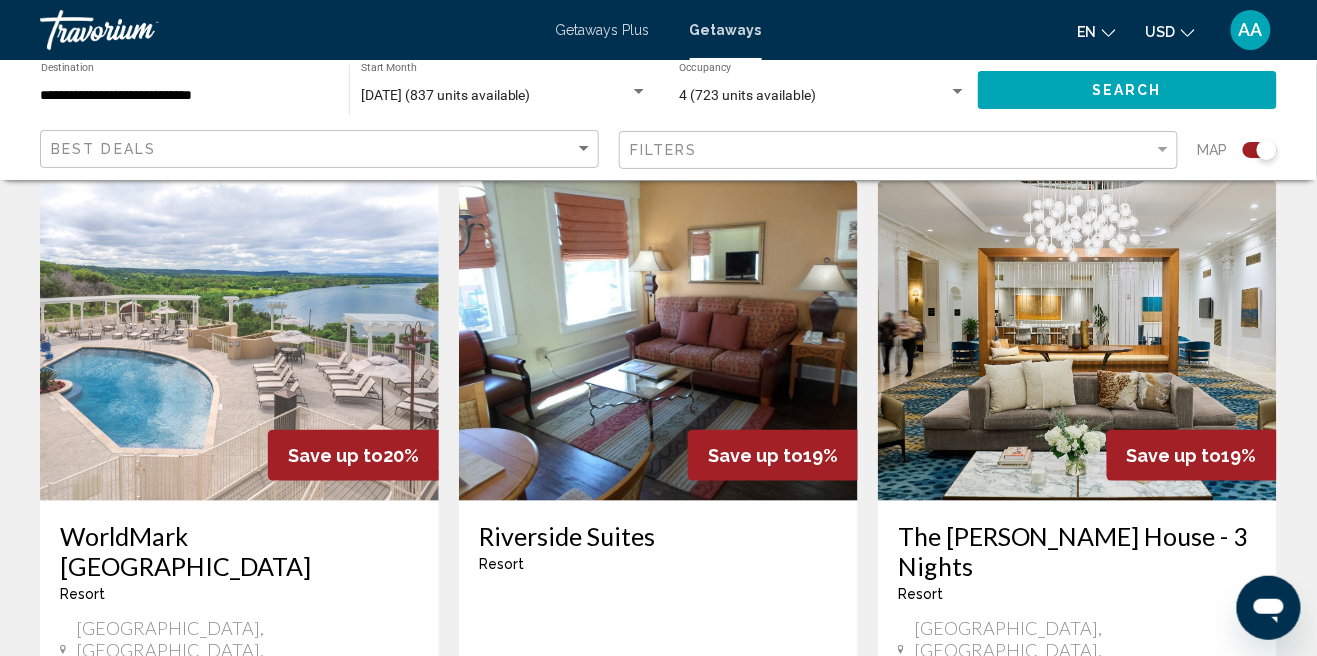 click on "8 units" at bounding box center [1200, 885] 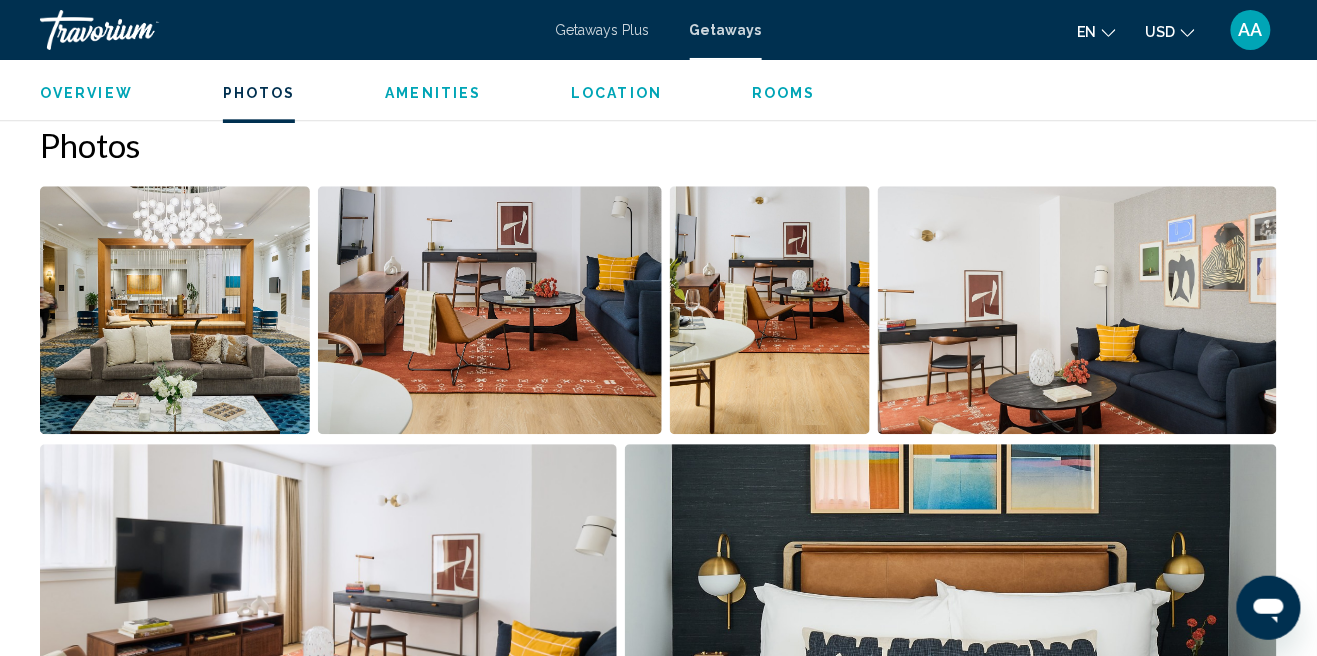 scroll, scrollTop: 1249, scrollLeft: 0, axis: vertical 